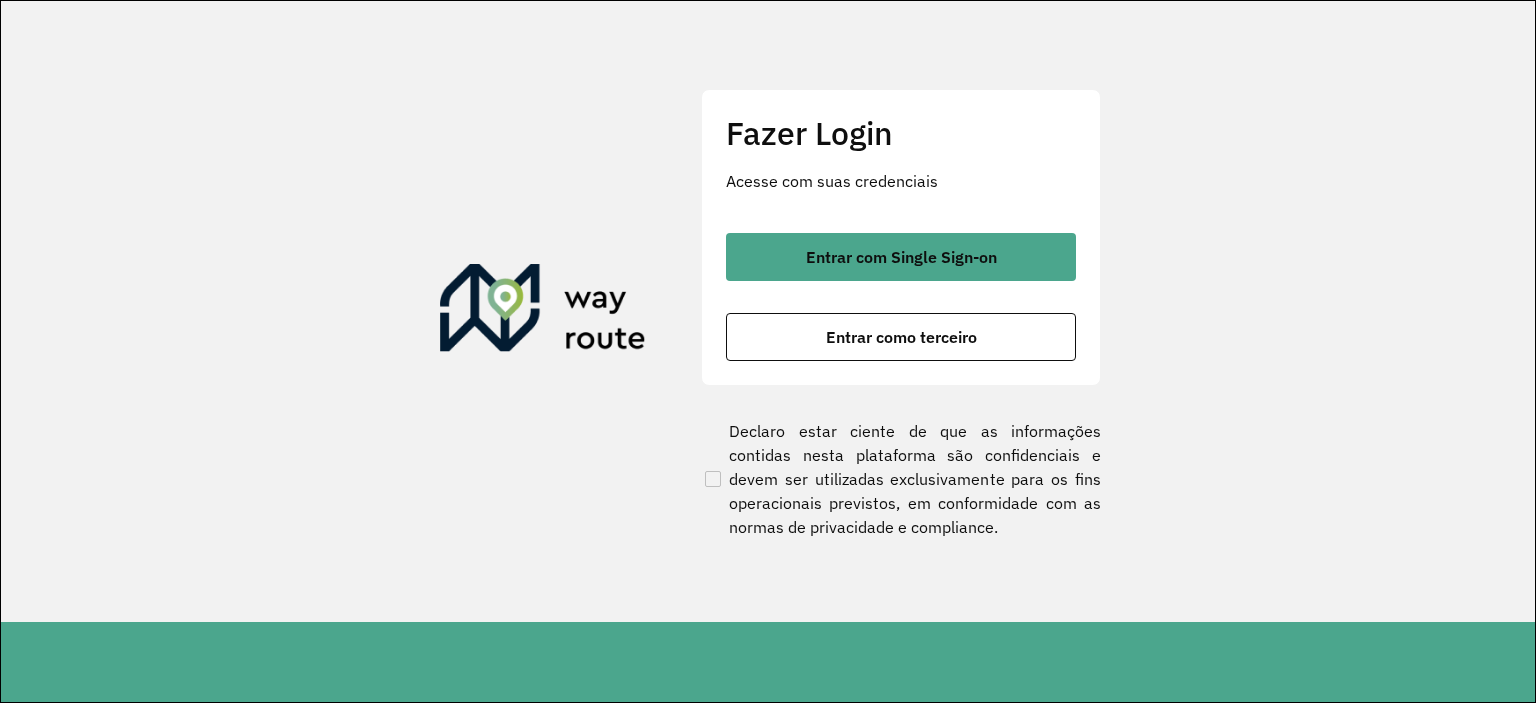 scroll, scrollTop: 0, scrollLeft: 0, axis: both 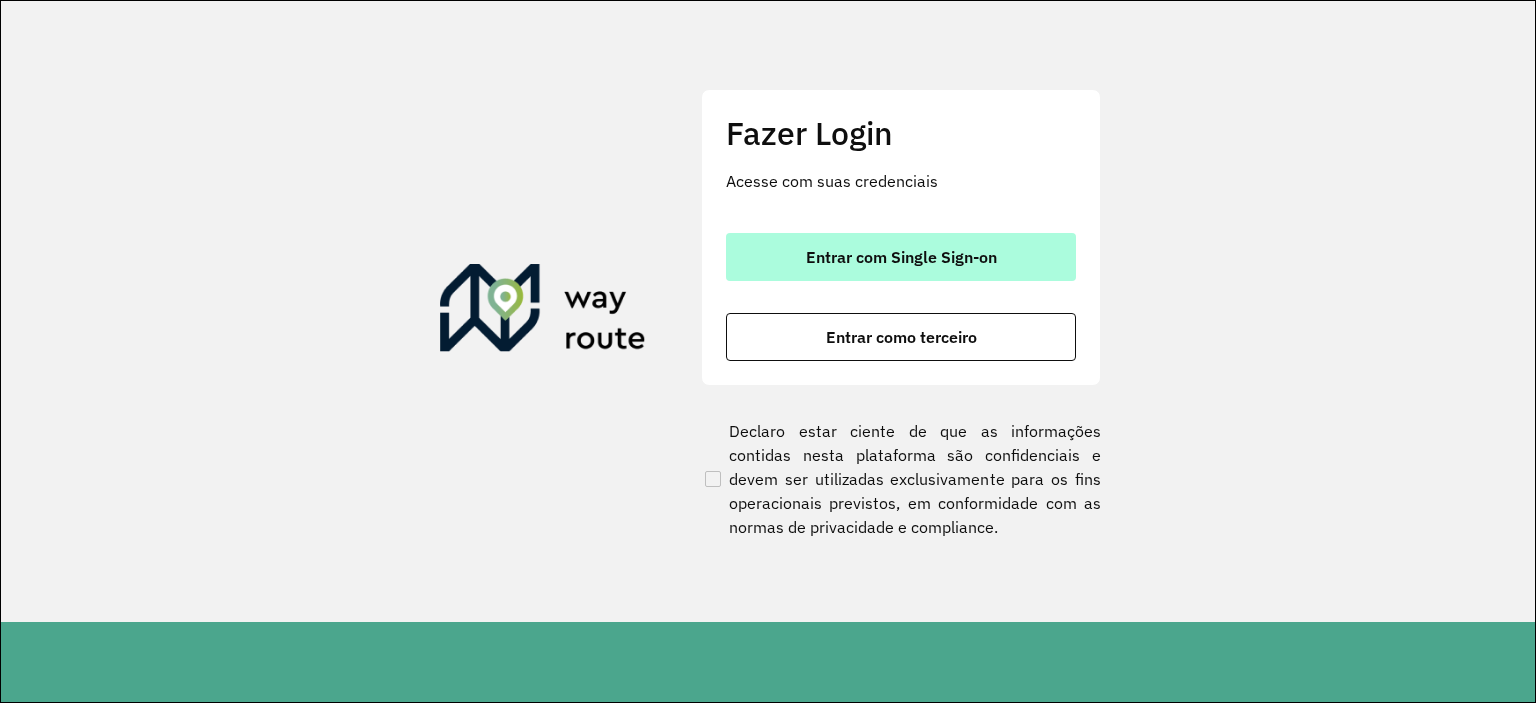 click on "Entrar com Single Sign-on" at bounding box center [901, 257] 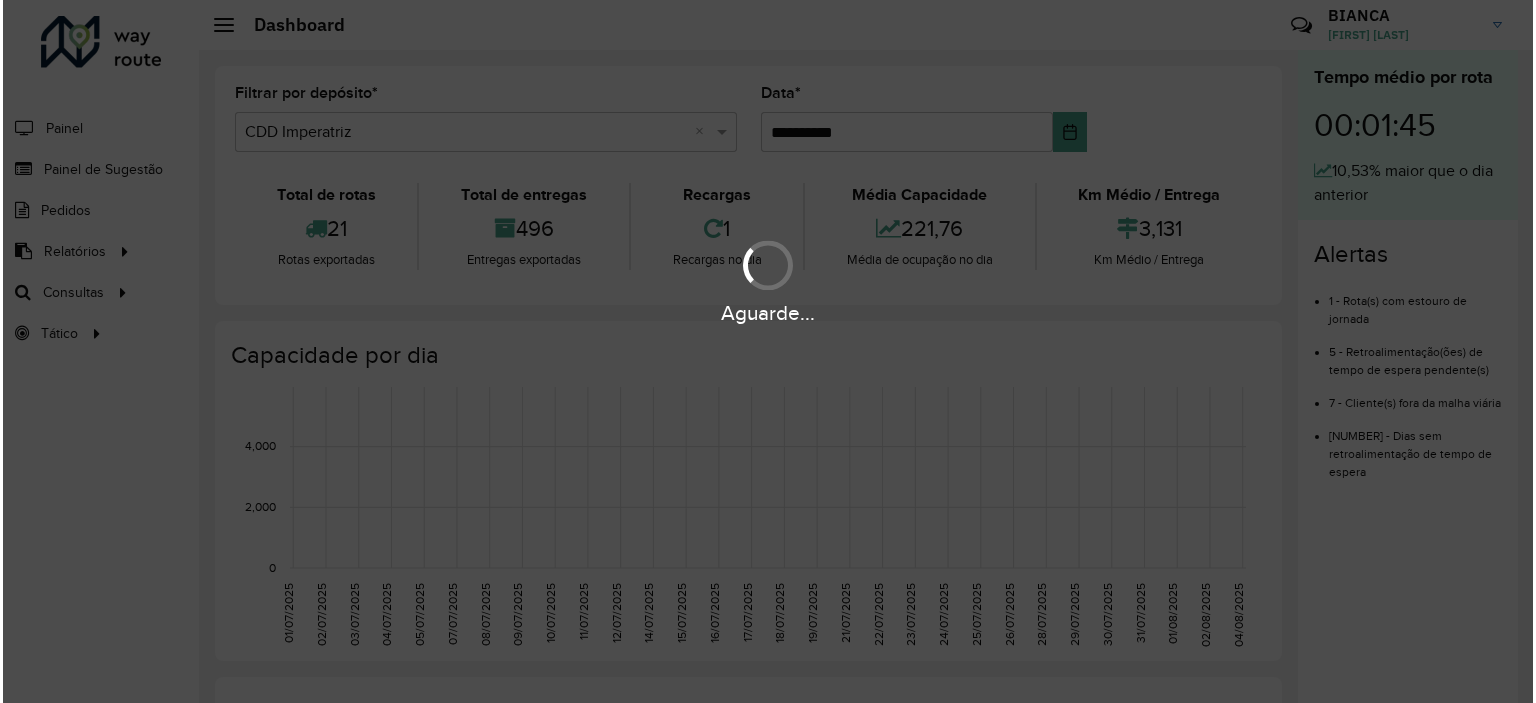 scroll, scrollTop: 0, scrollLeft: 0, axis: both 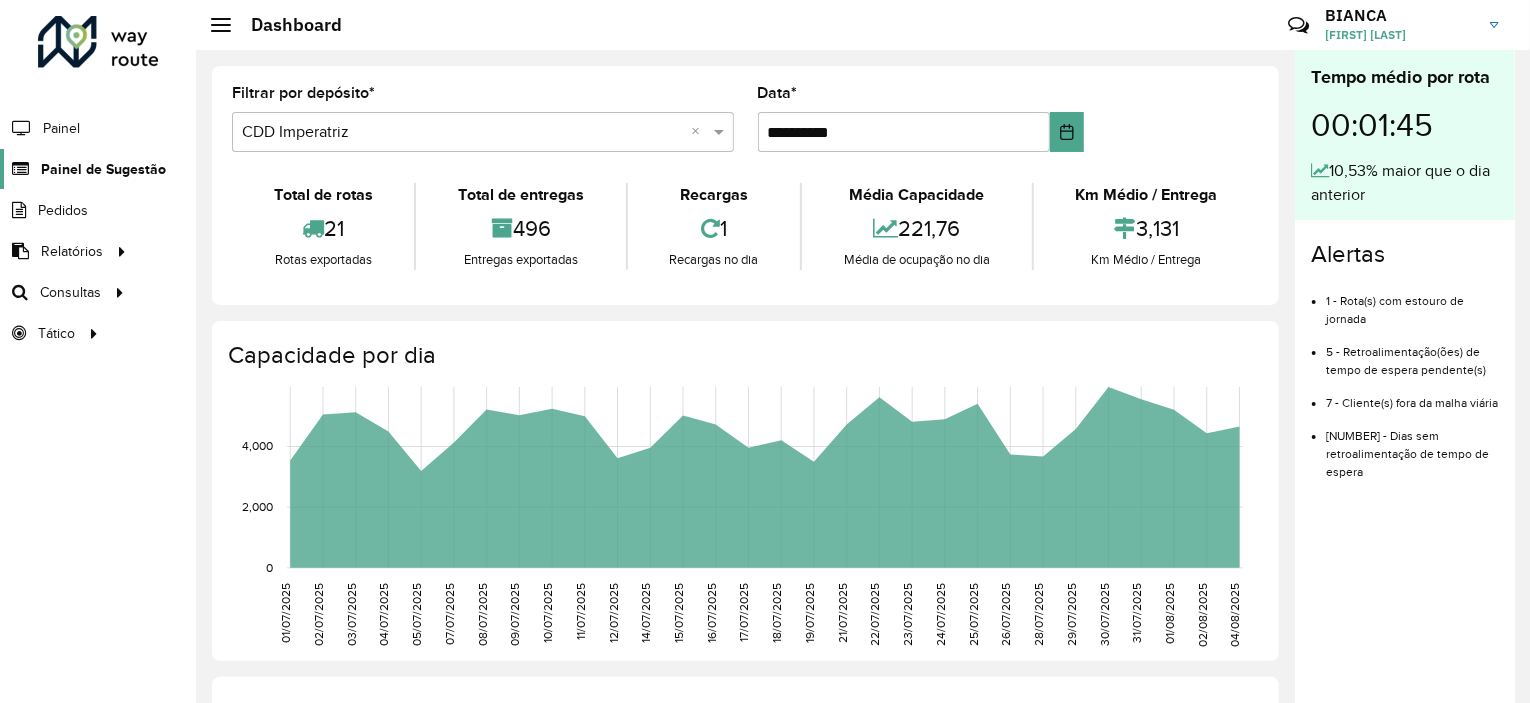 click on "Painel de Sugestão" 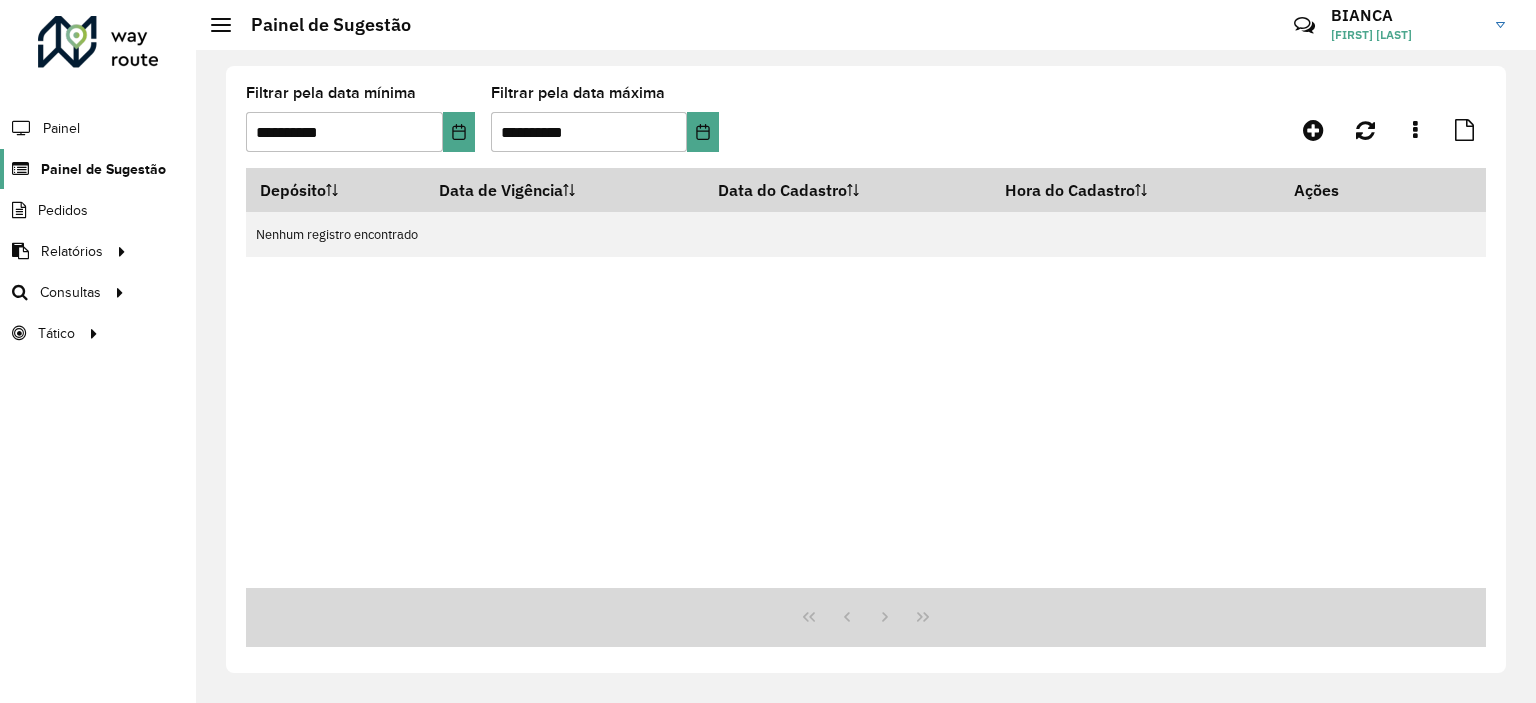 click on "Painel de Sugestão" 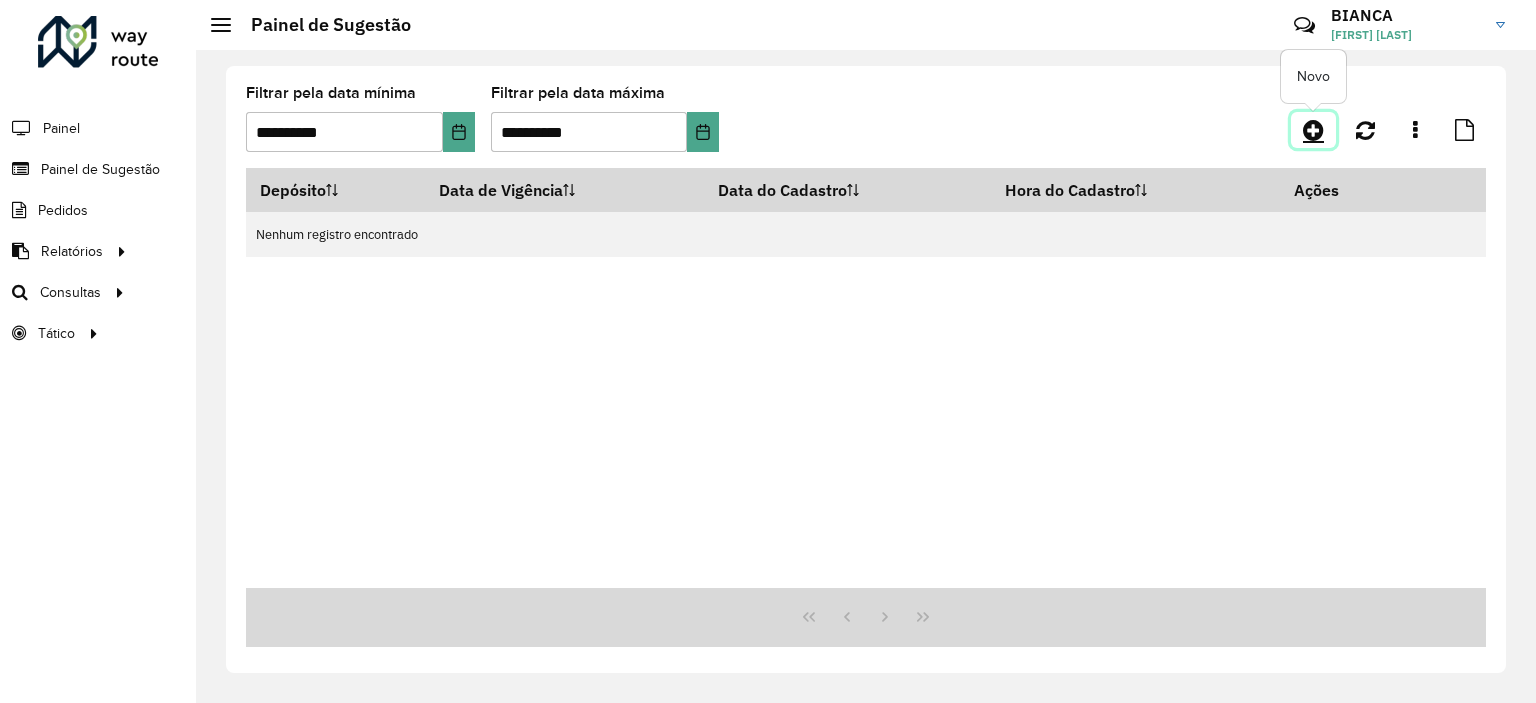 click 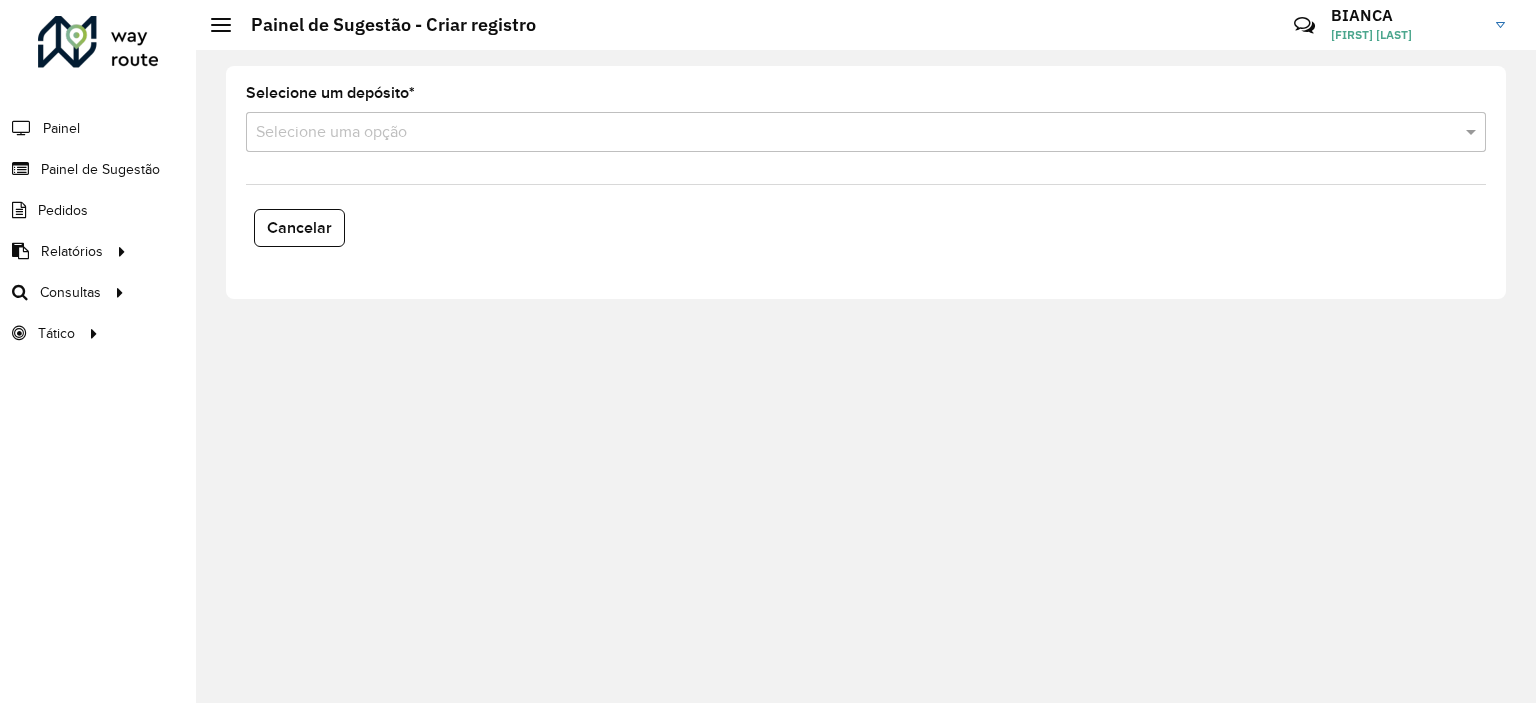 click on "Selecione uma opção" at bounding box center [866, 132] 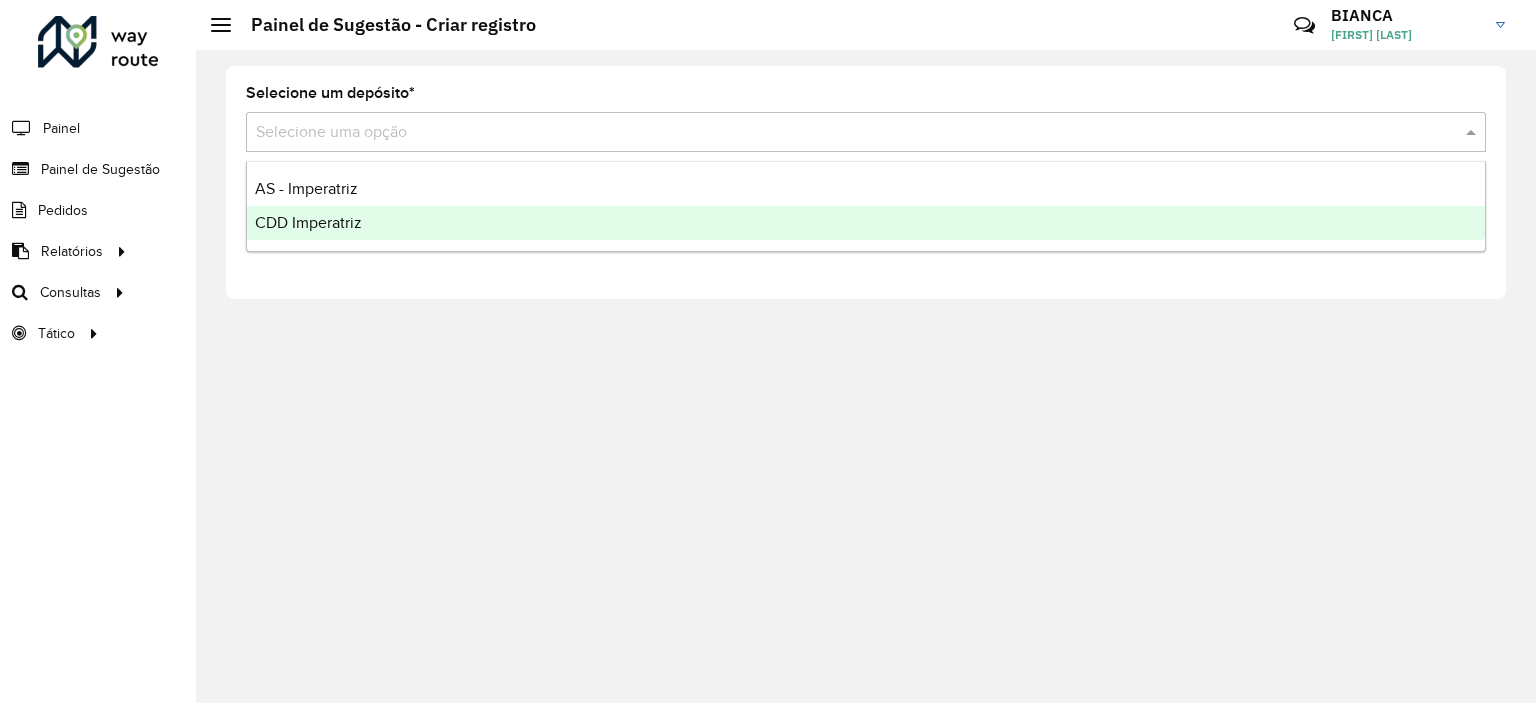 click on "CDD Imperatriz" at bounding box center [308, 222] 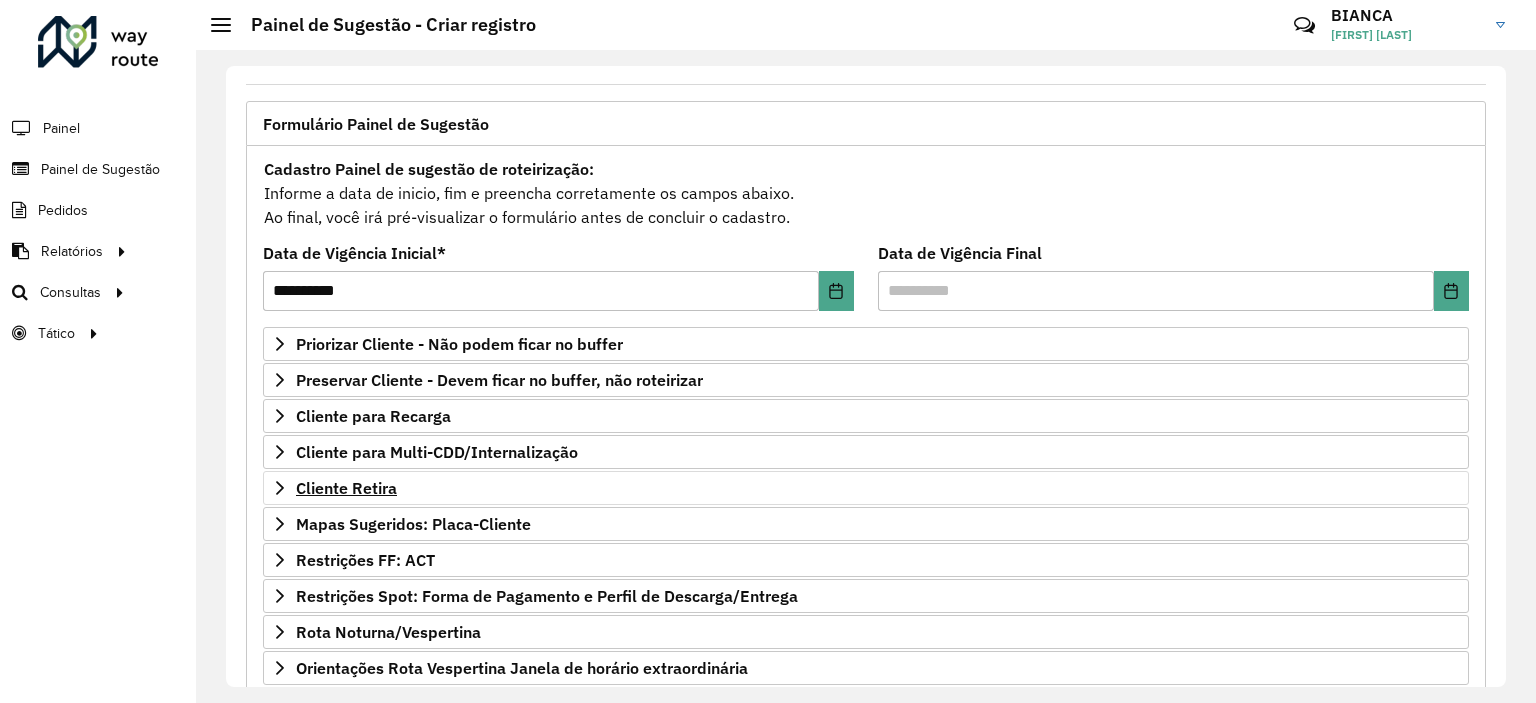 scroll, scrollTop: 200, scrollLeft: 0, axis: vertical 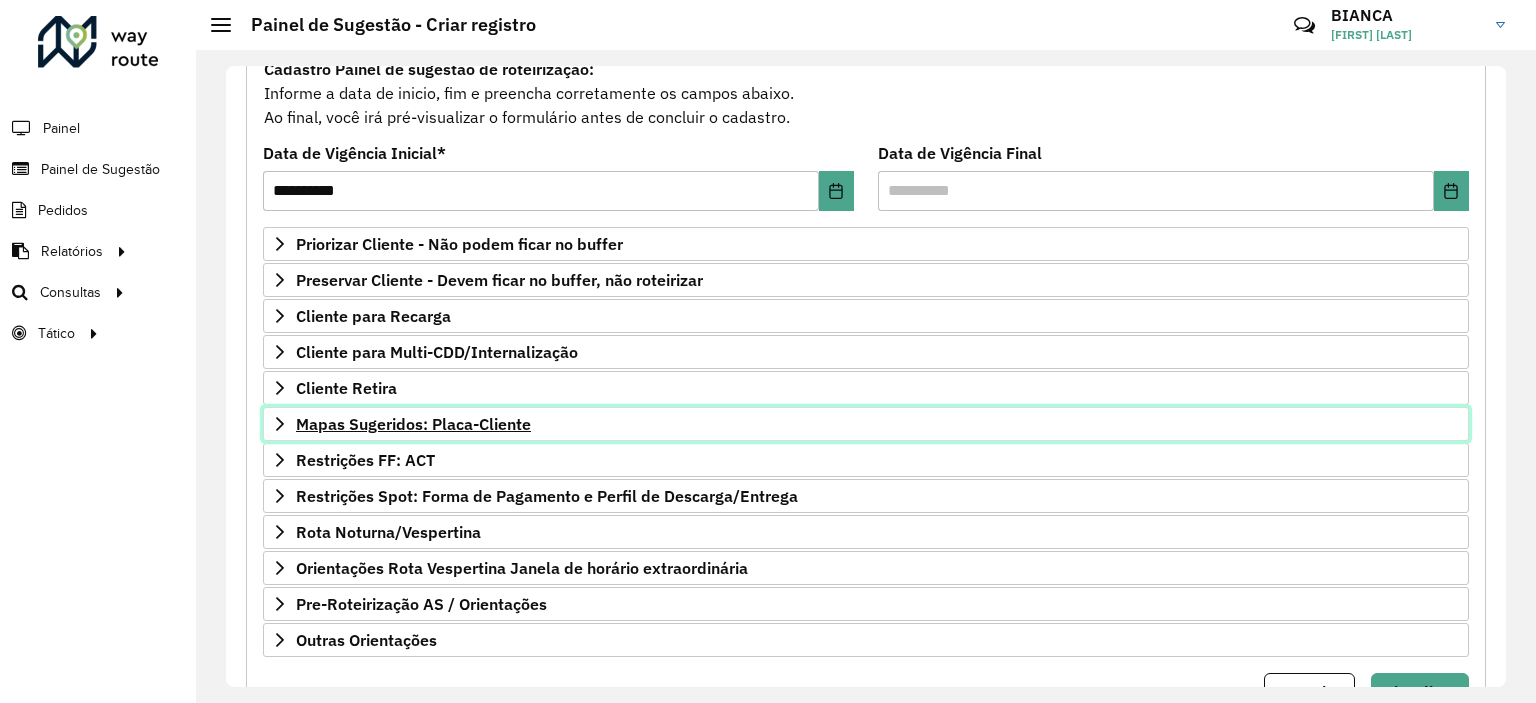 click on "Mapas Sugeridos: Placa-Cliente" at bounding box center [413, 424] 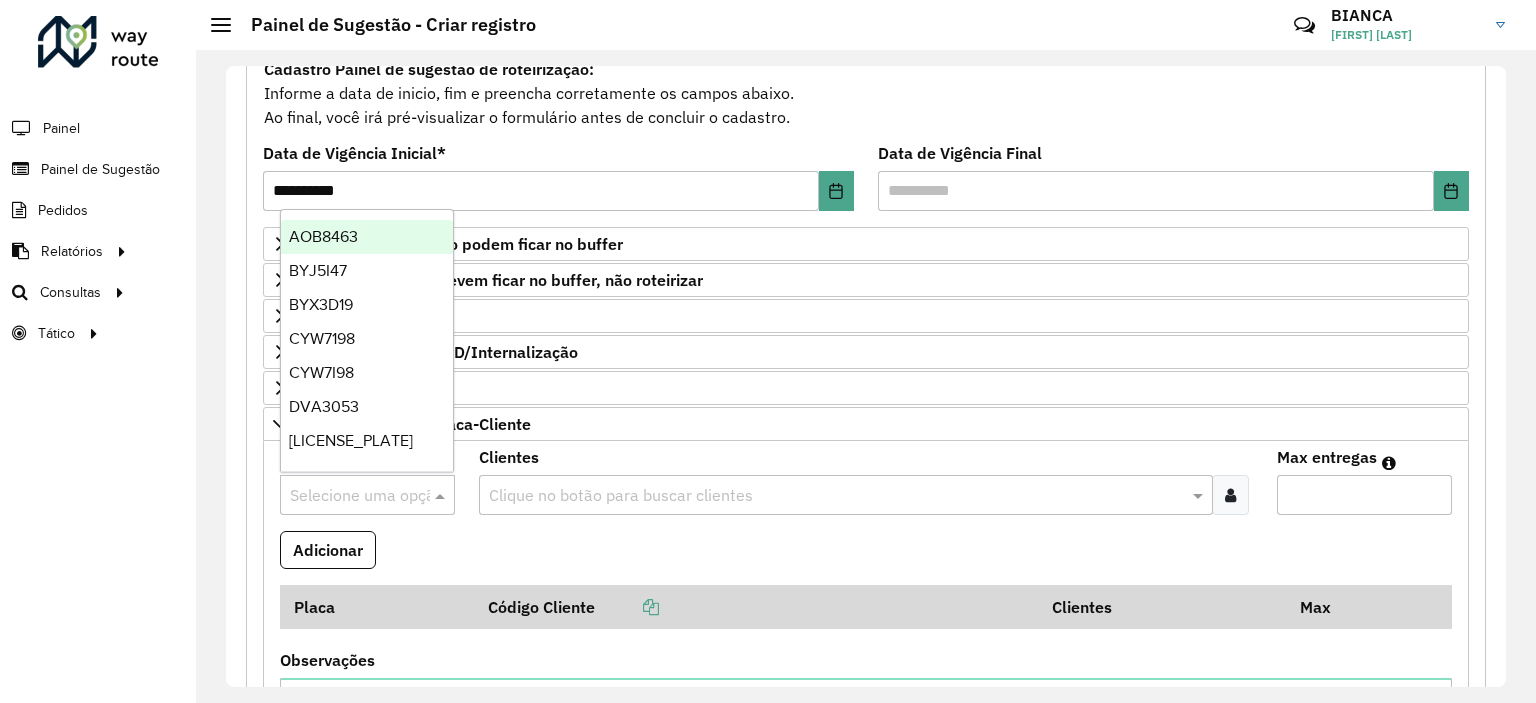 click at bounding box center (347, 496) 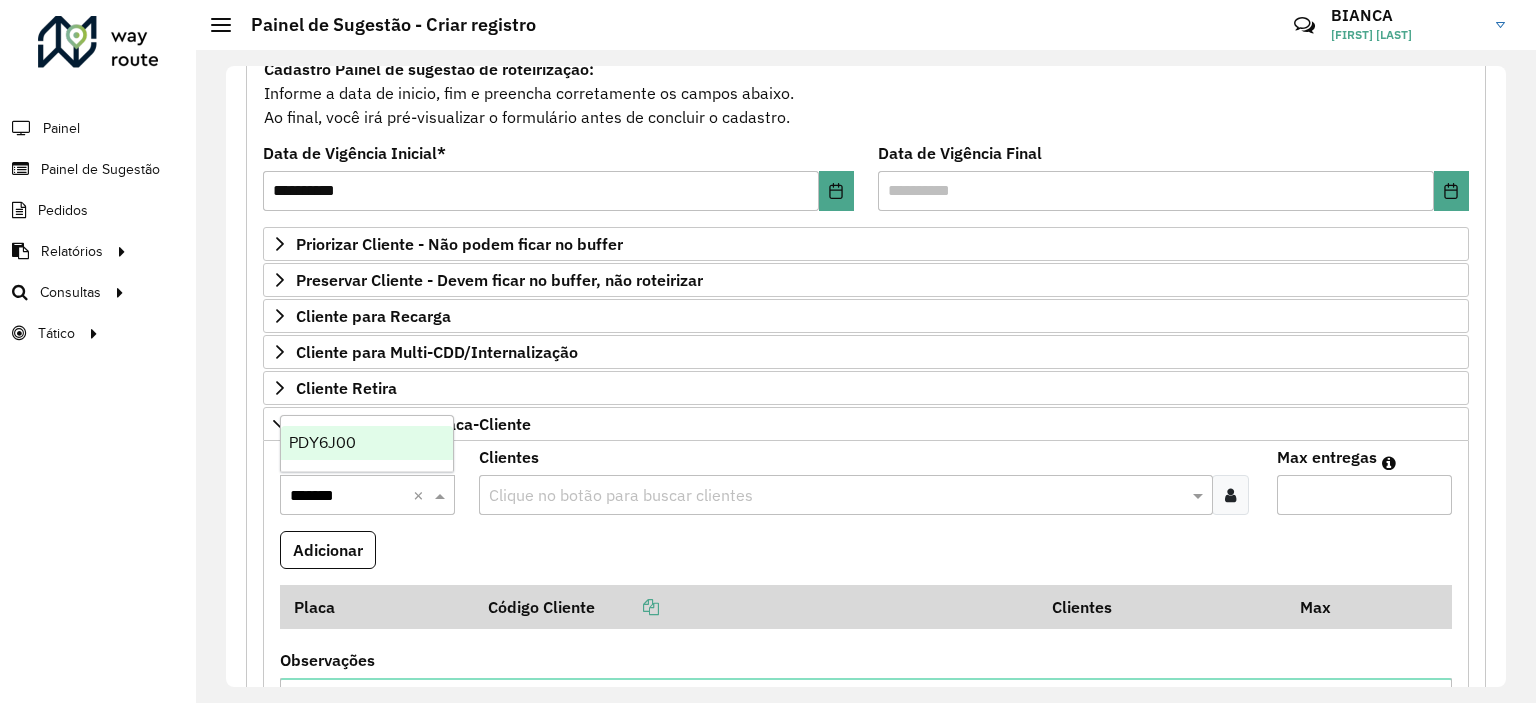 click on "PDY6J00" at bounding box center [322, 442] 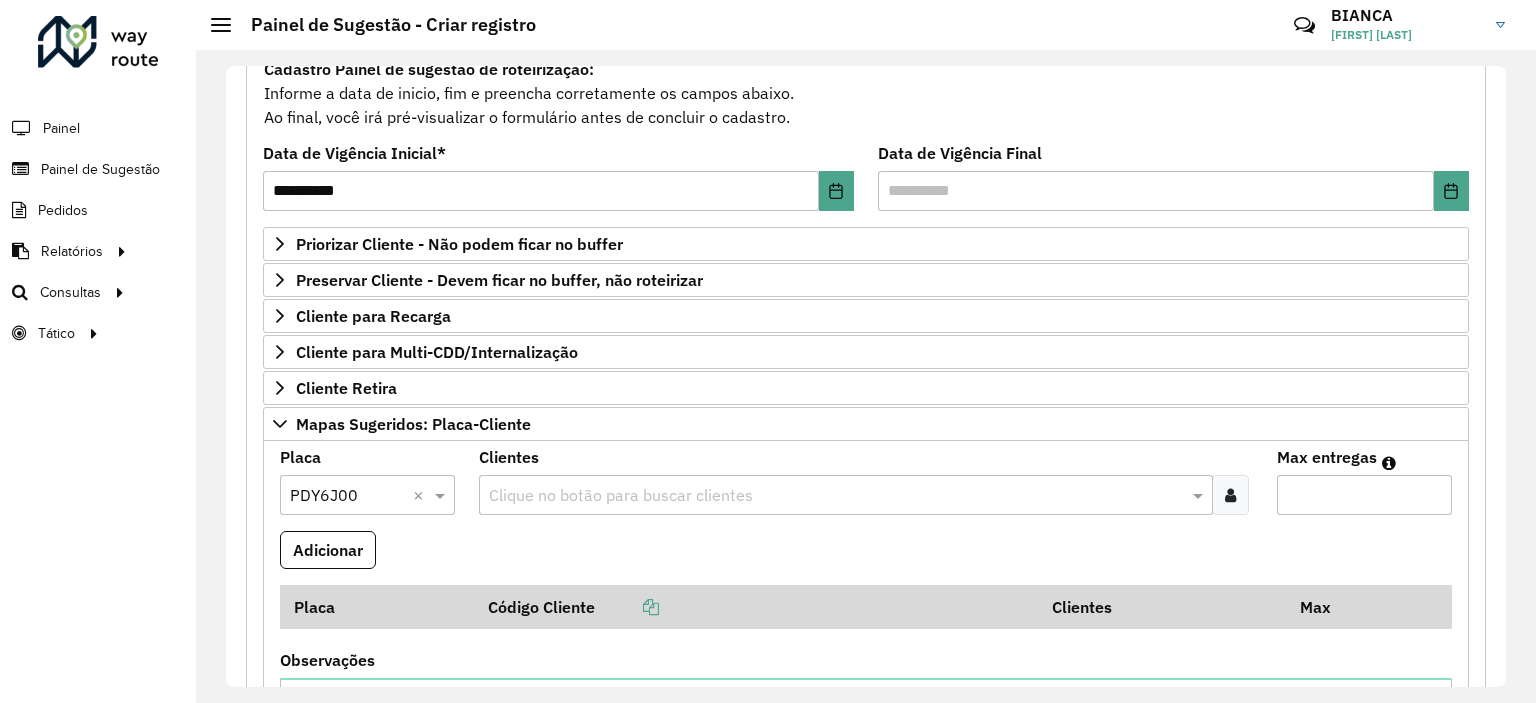 click on "Clique no botão para buscar clientes" at bounding box center [845, 495] 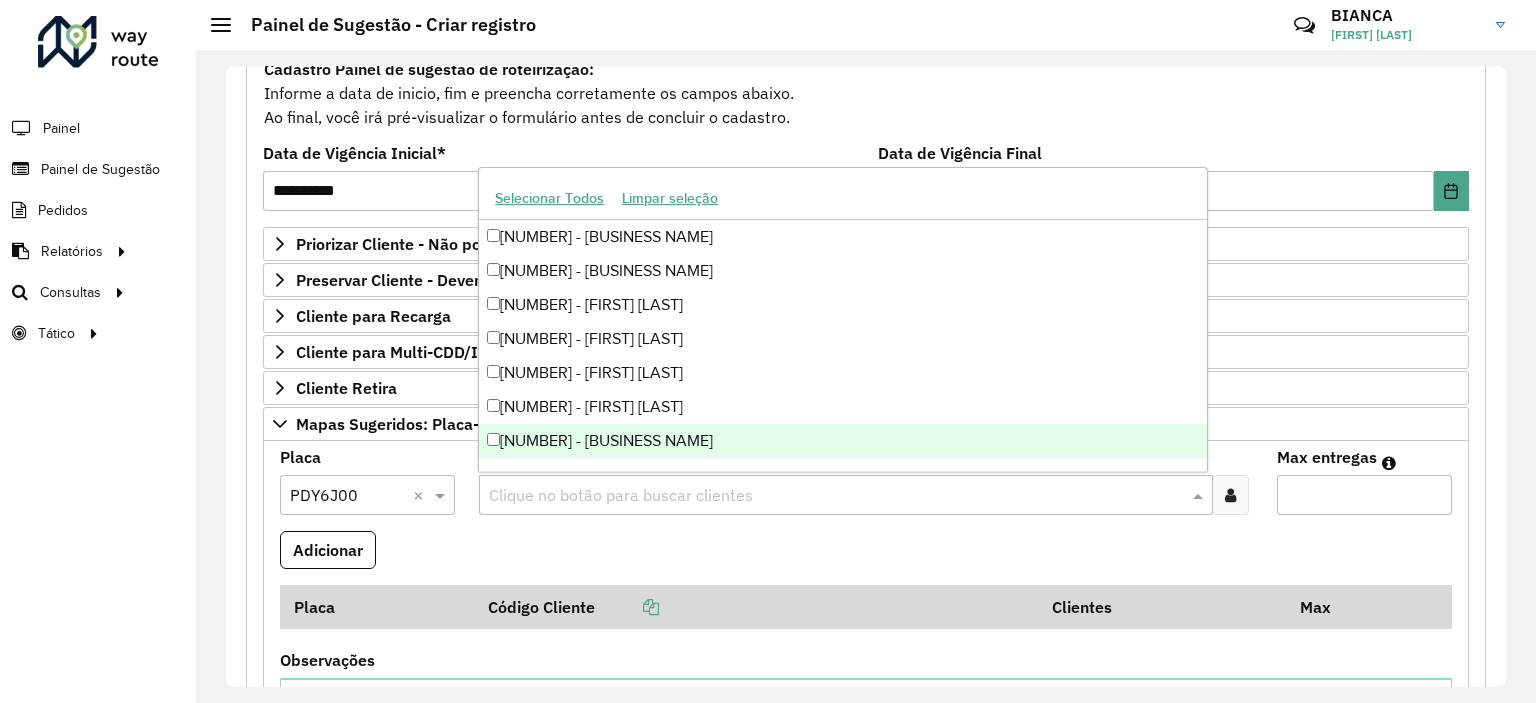 click at bounding box center [347, 496] 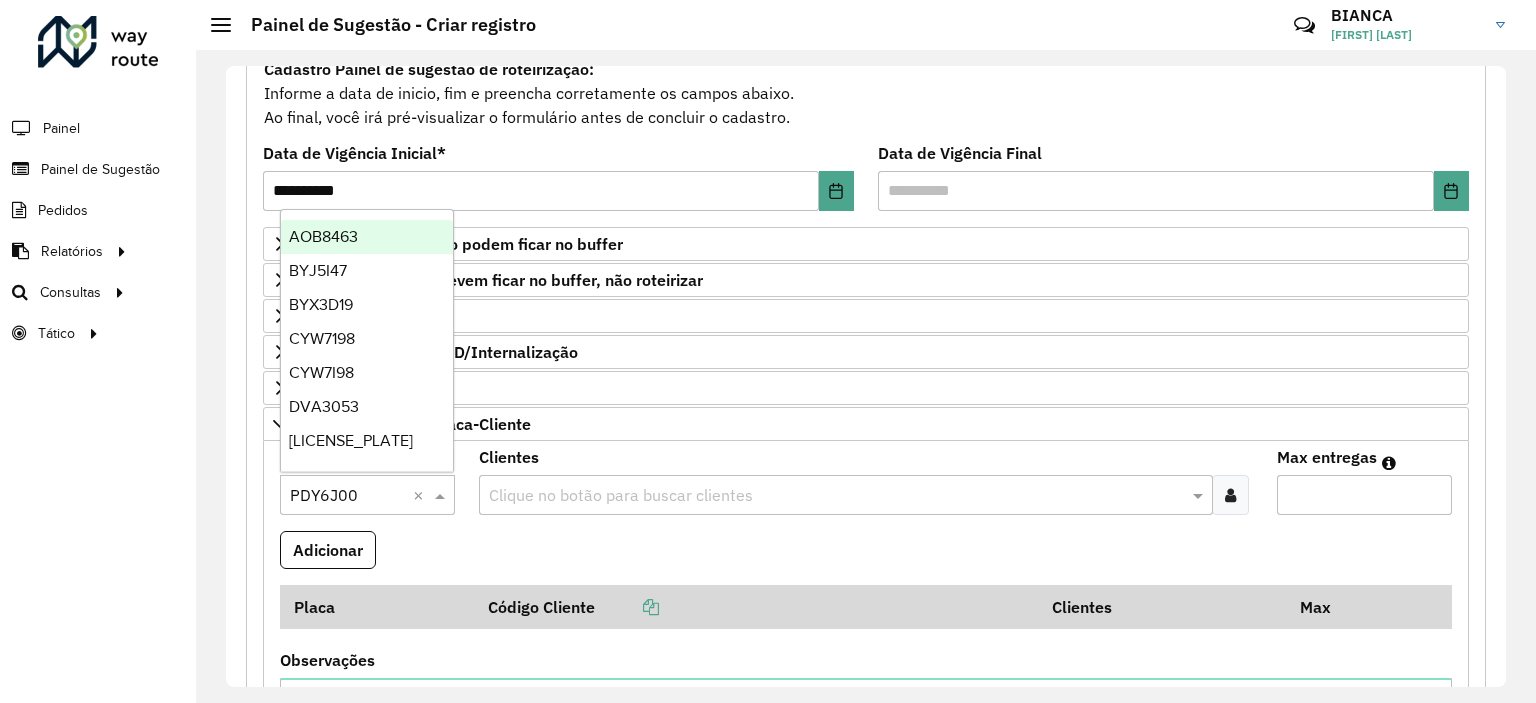 click at bounding box center (347, 496) 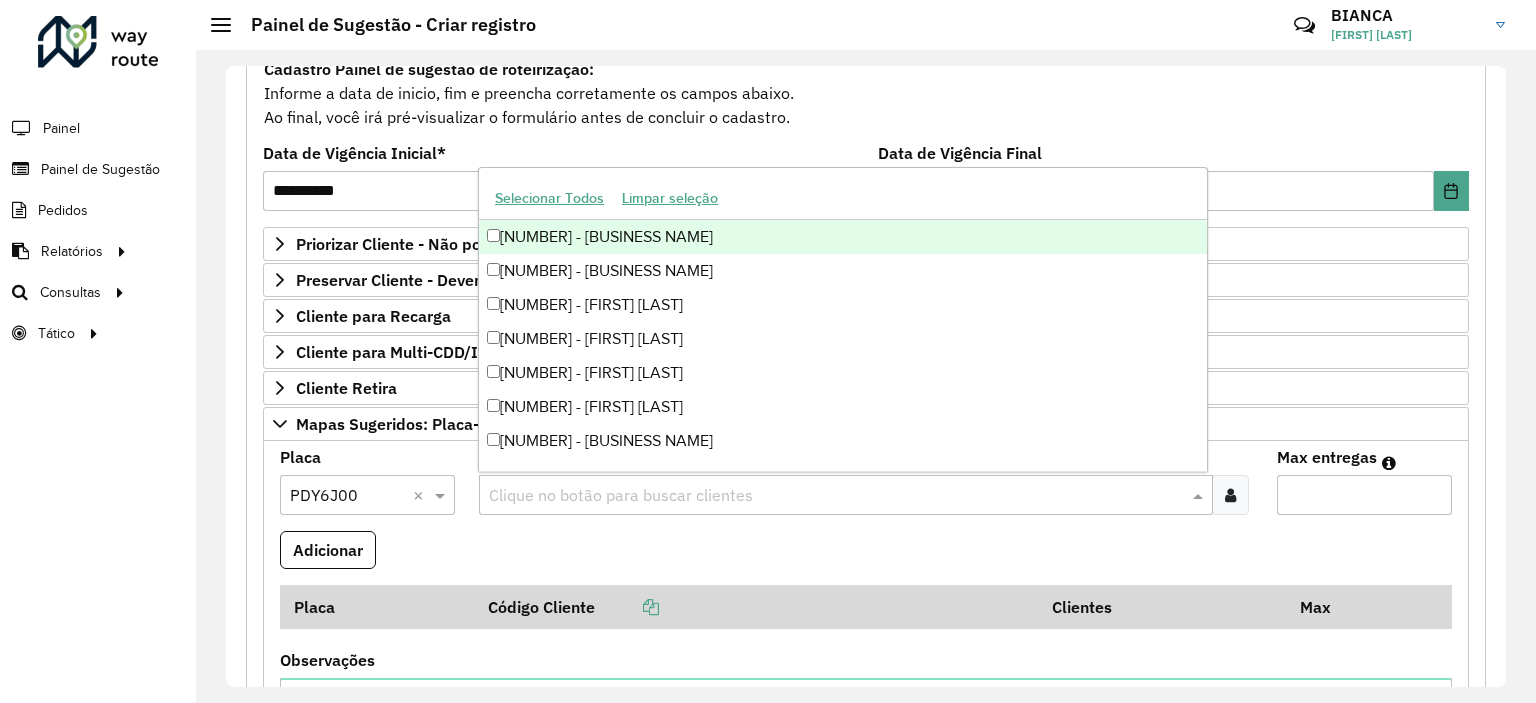 paste on "****" 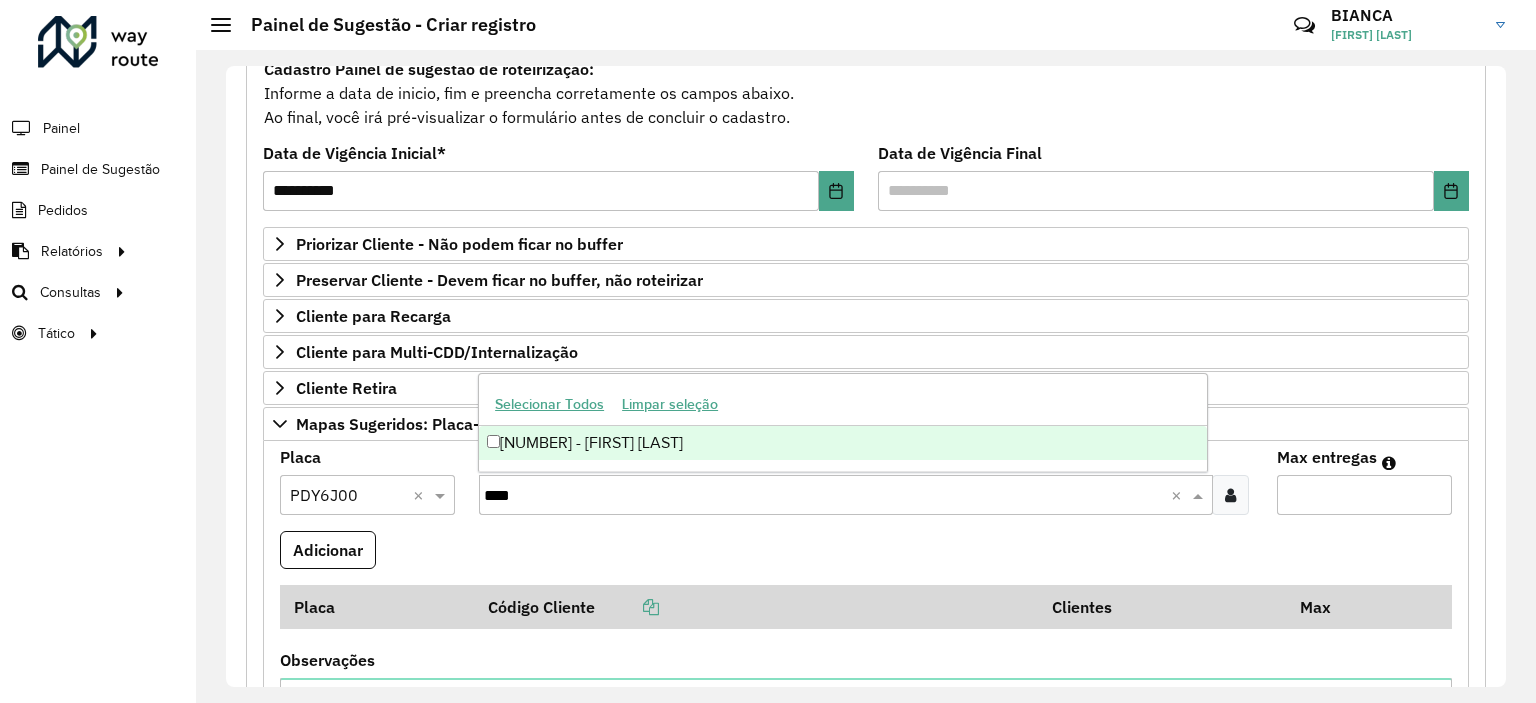 click on "[NUMBER] - [FIRST] [LAST]" at bounding box center [843, 443] 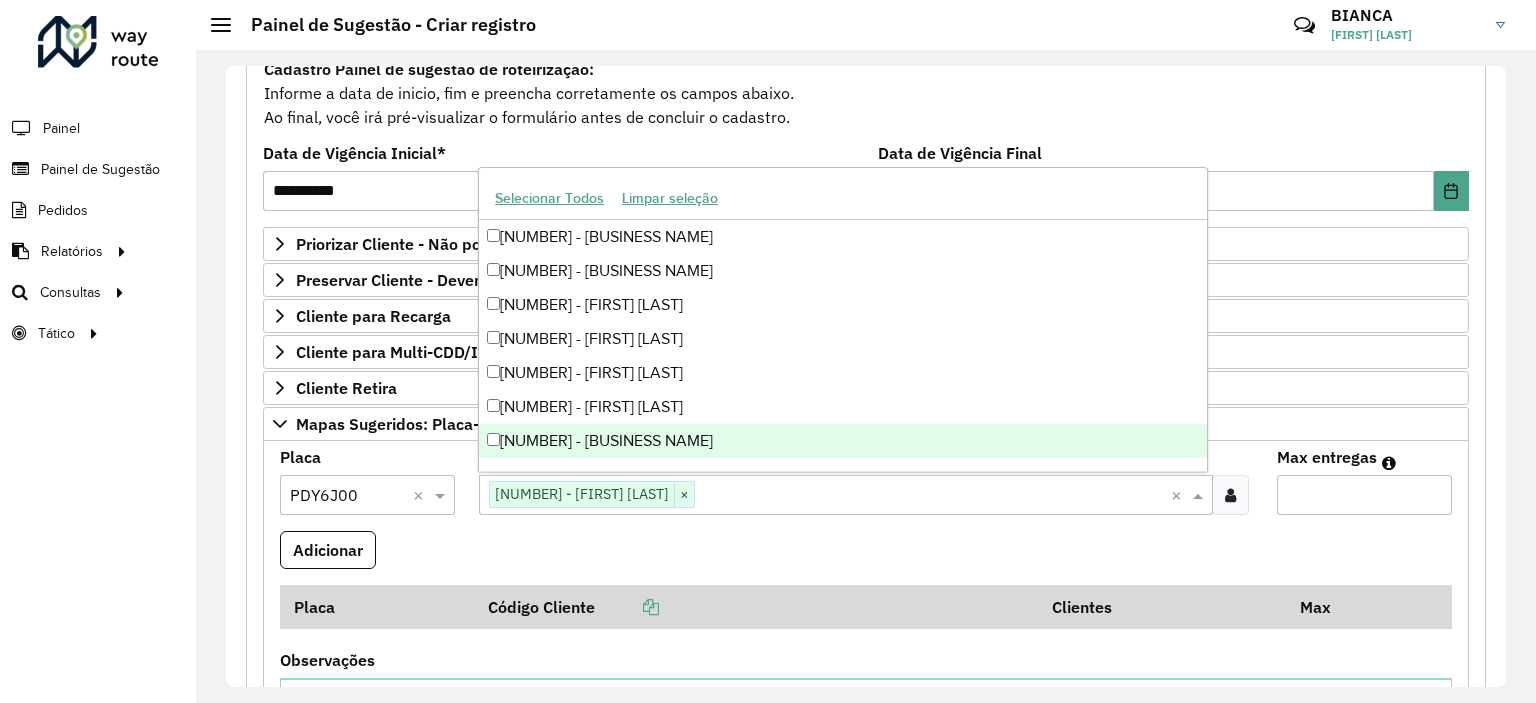 click on "Max entregas" at bounding box center (1364, 495) 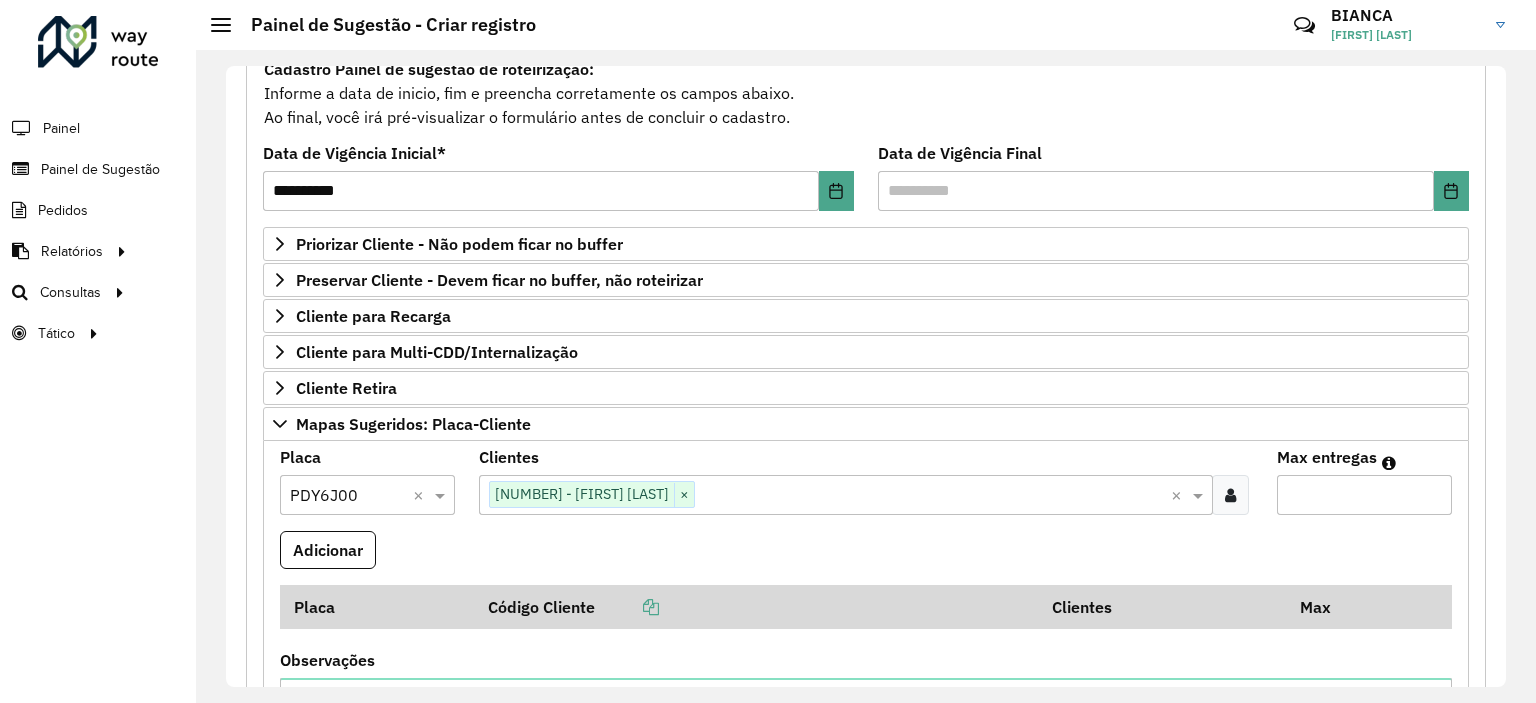 click on "*" at bounding box center [1364, 495] 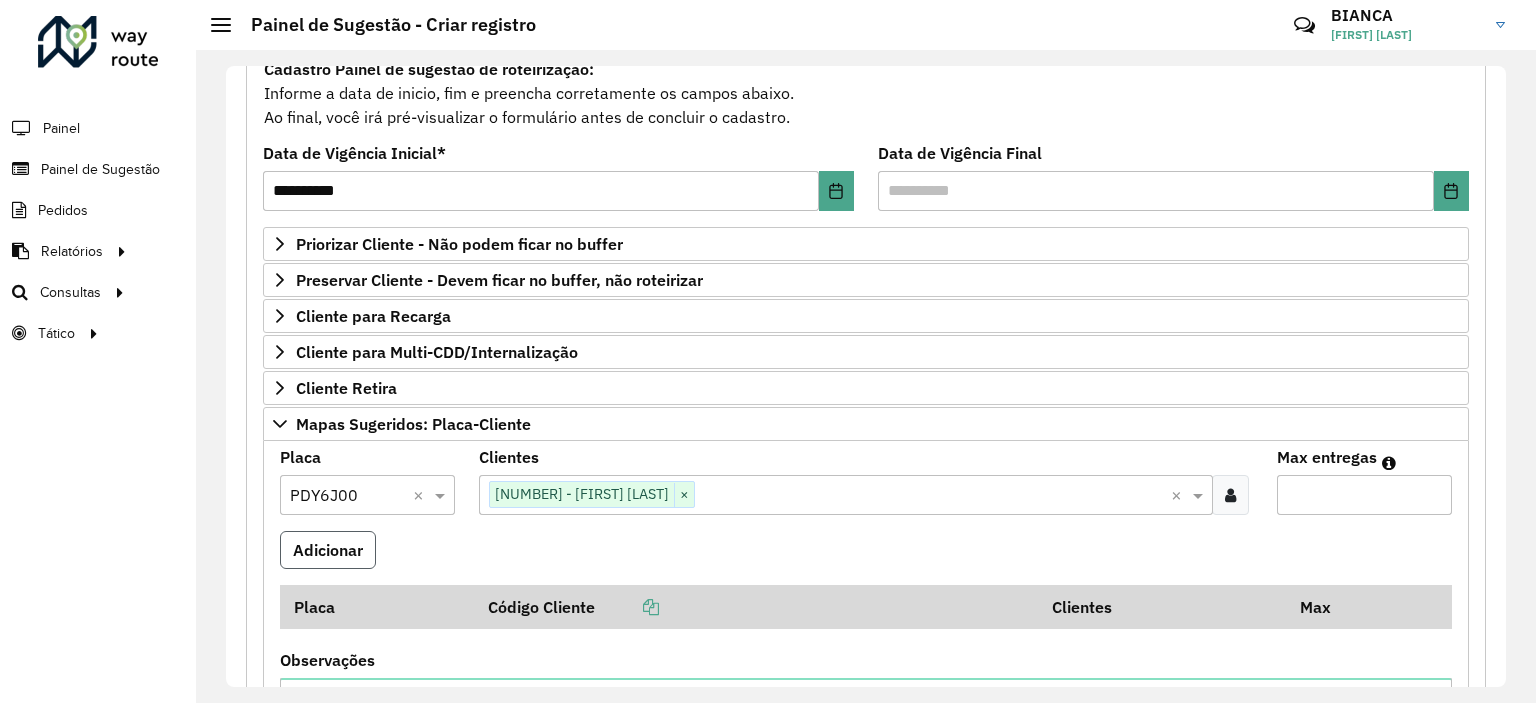 click on "Adicionar" at bounding box center (328, 550) 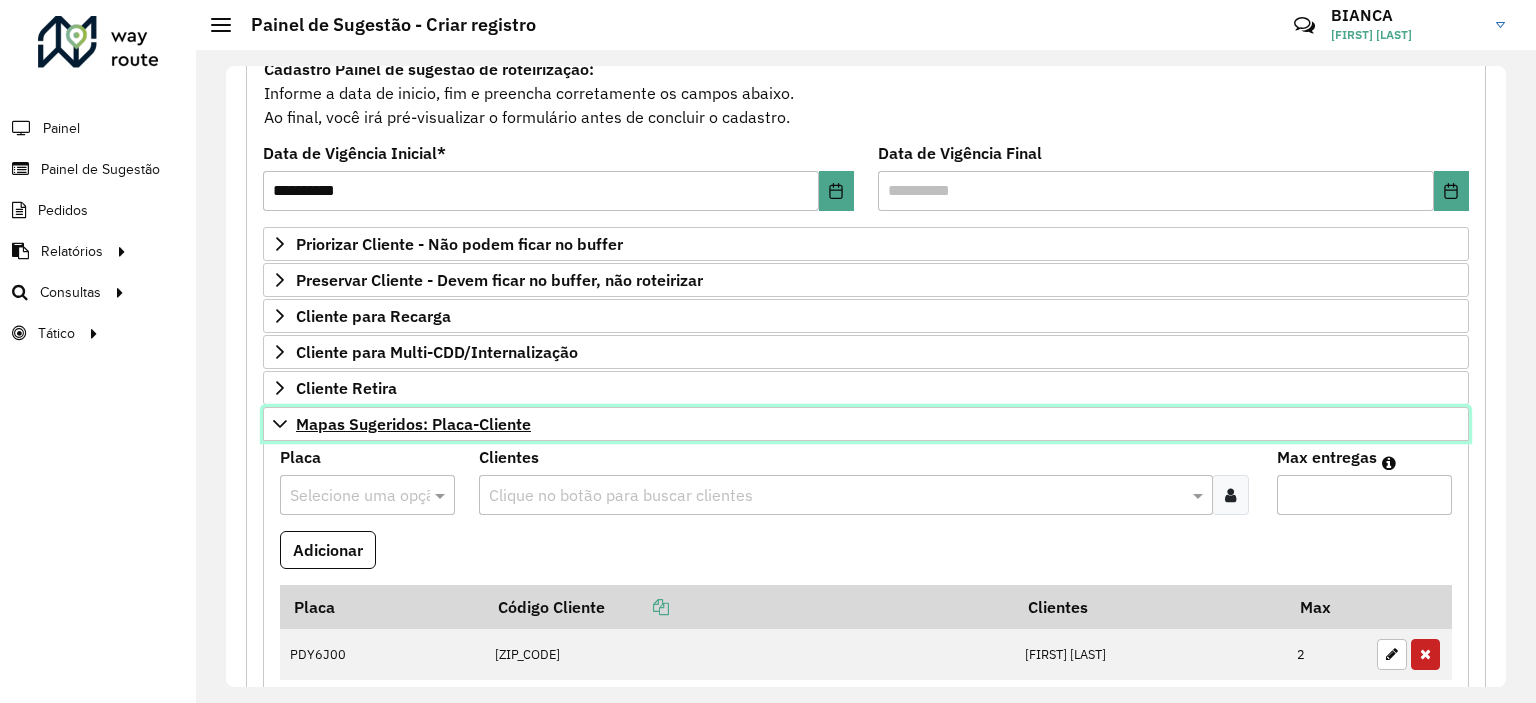 click on "Mapas Sugeridos: Placa-Cliente" at bounding box center [413, 424] 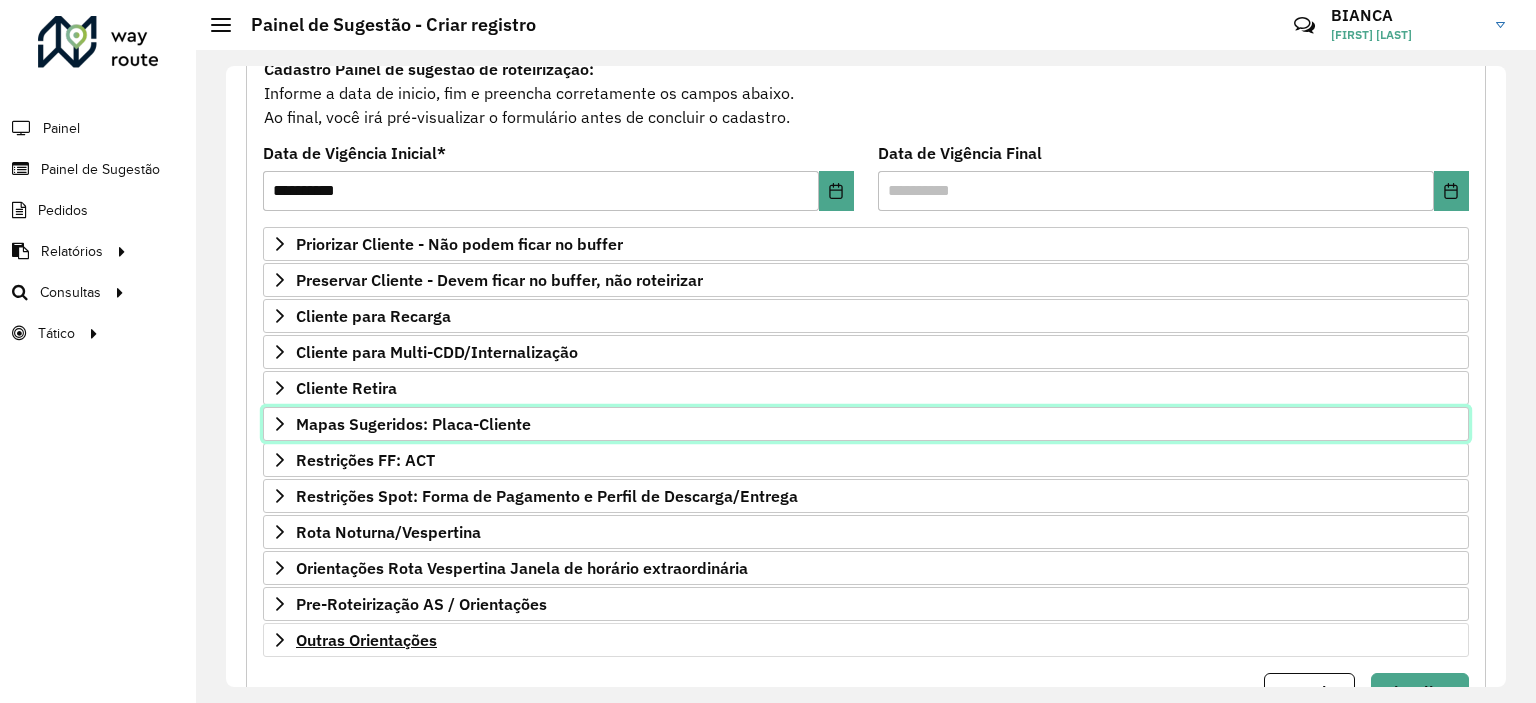 scroll, scrollTop: 286, scrollLeft: 0, axis: vertical 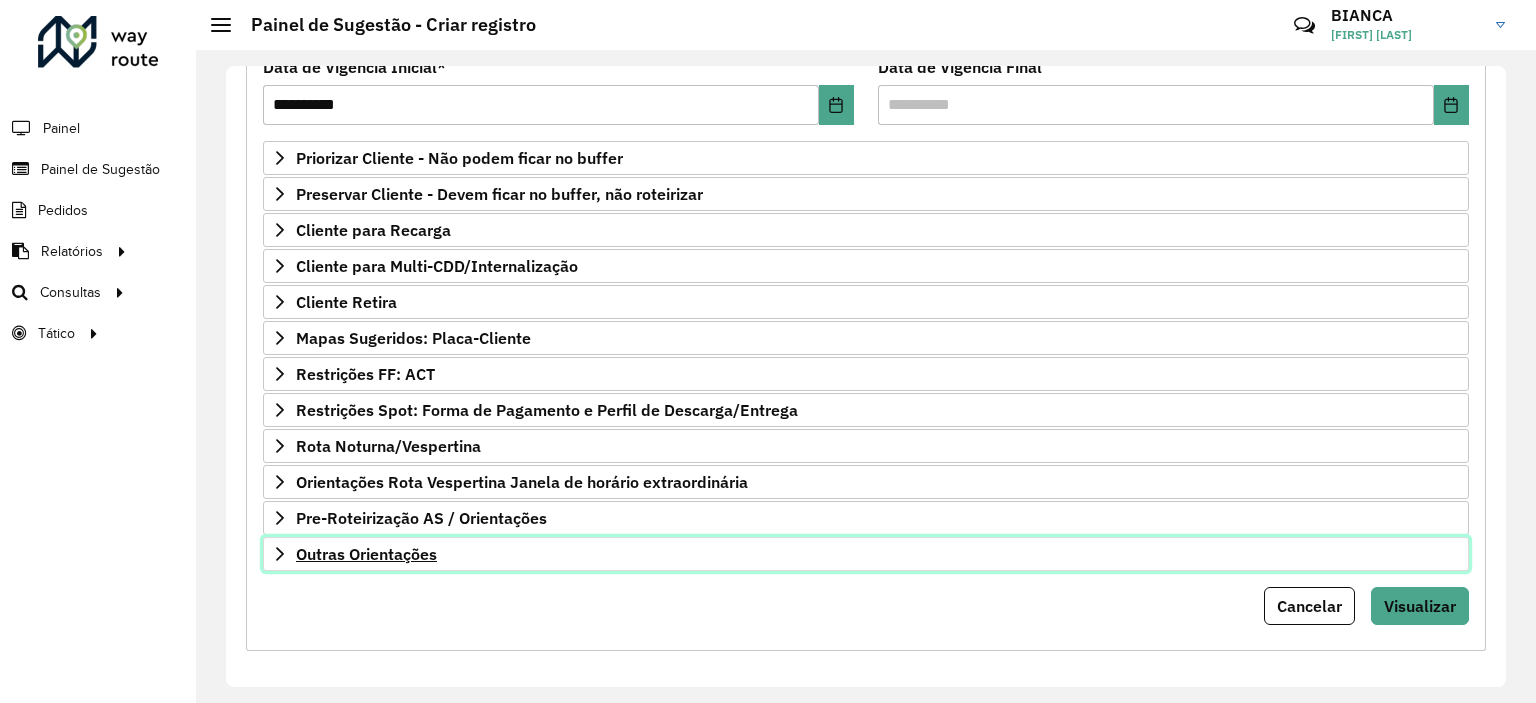 click on "Outras Orientações" at bounding box center [366, 554] 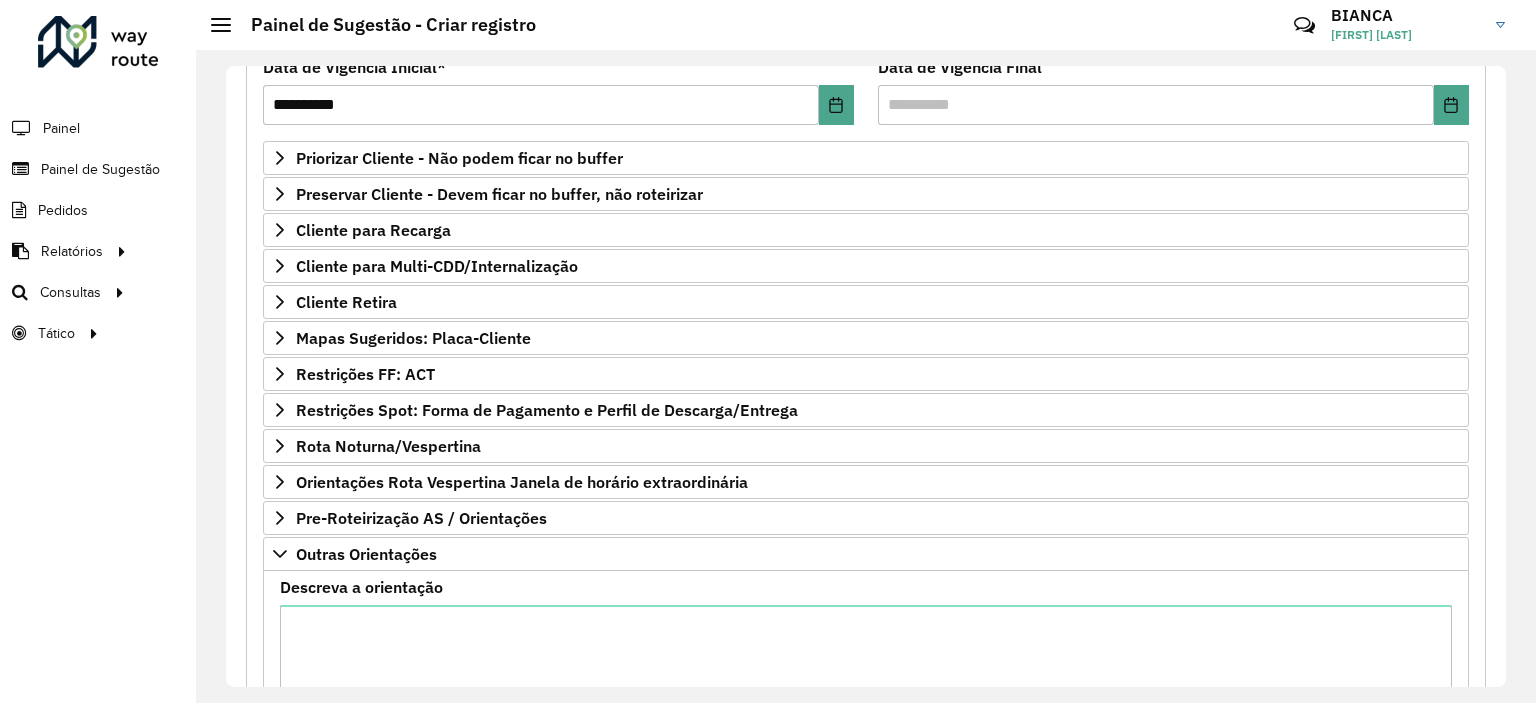 click on "Descreva a orientação" at bounding box center (361, 587) 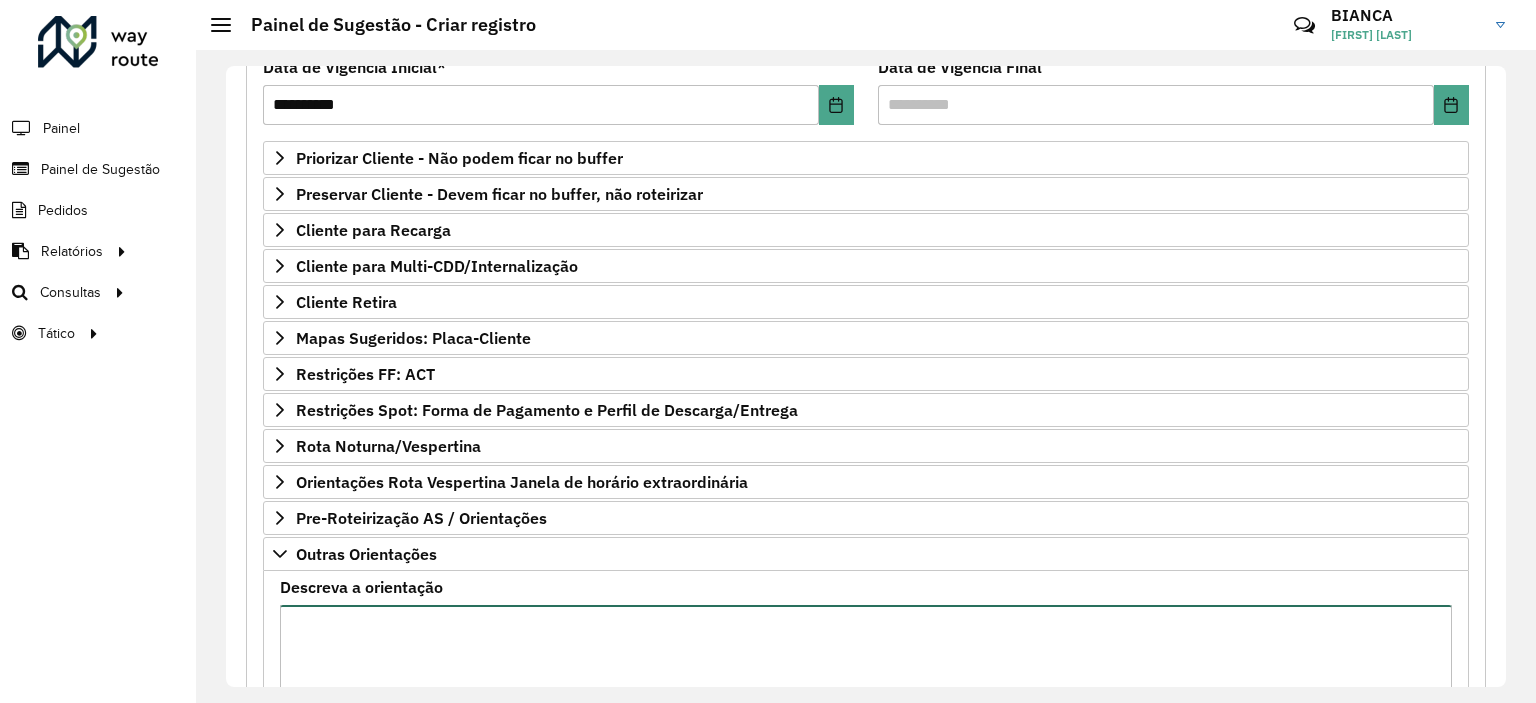 click on "Descreva a orientação" at bounding box center (866, 689) 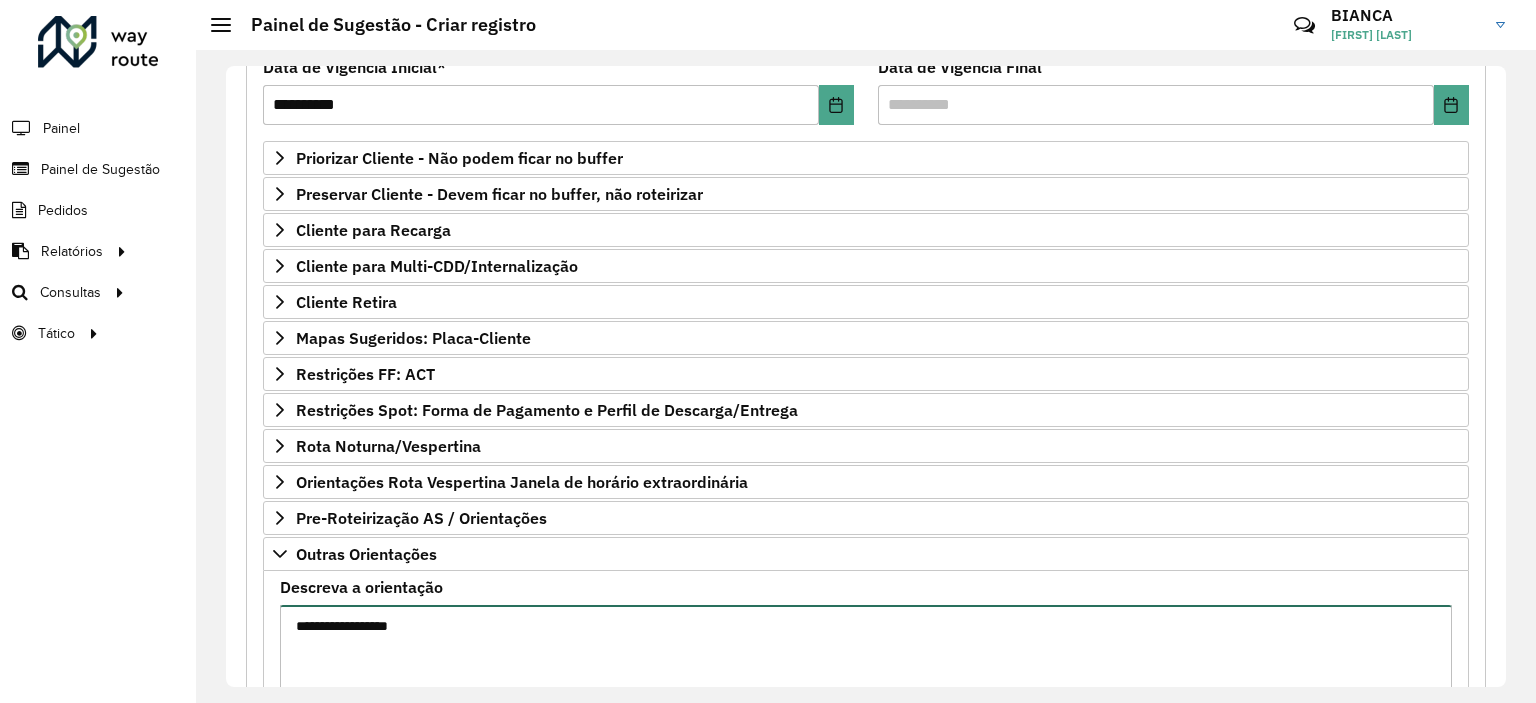 click on "**********" at bounding box center (866, 689) 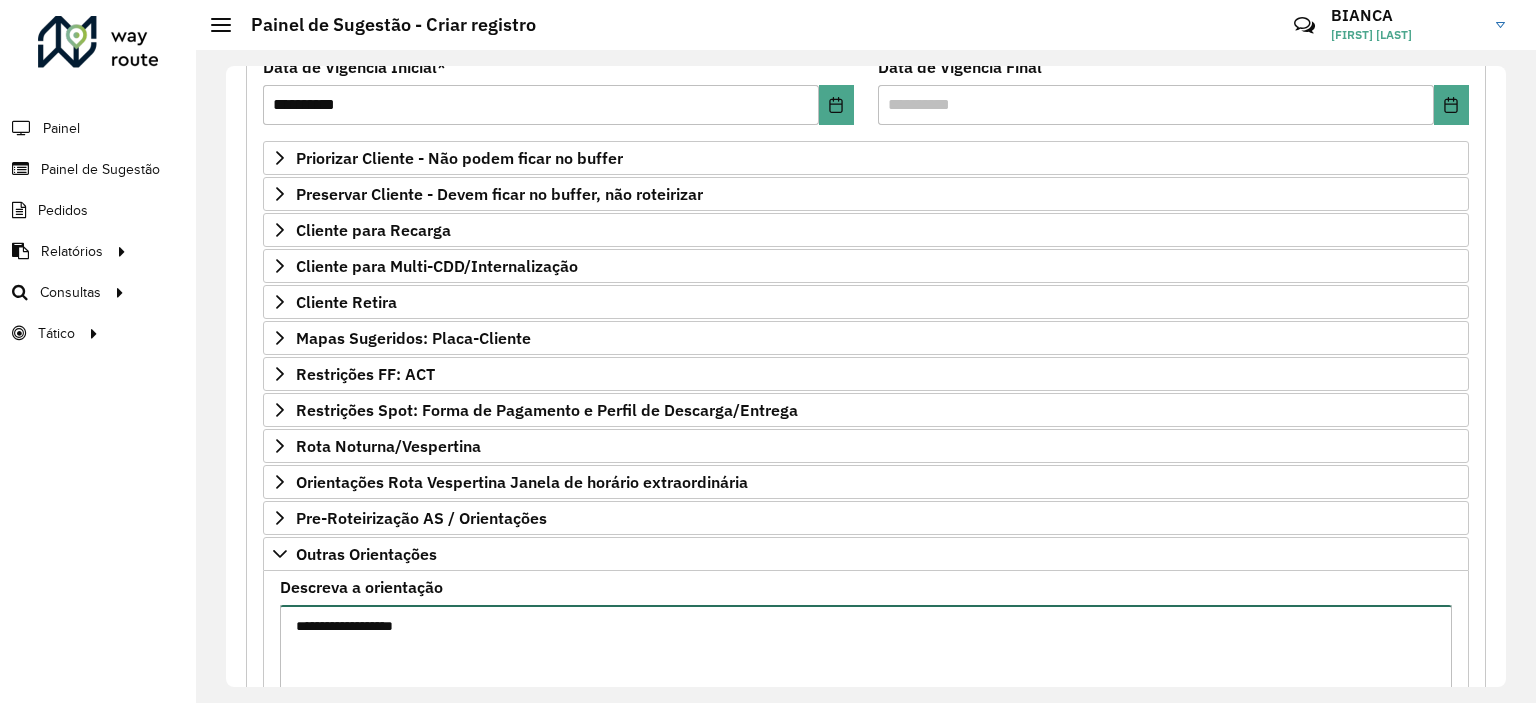 scroll, scrollTop: 486, scrollLeft: 0, axis: vertical 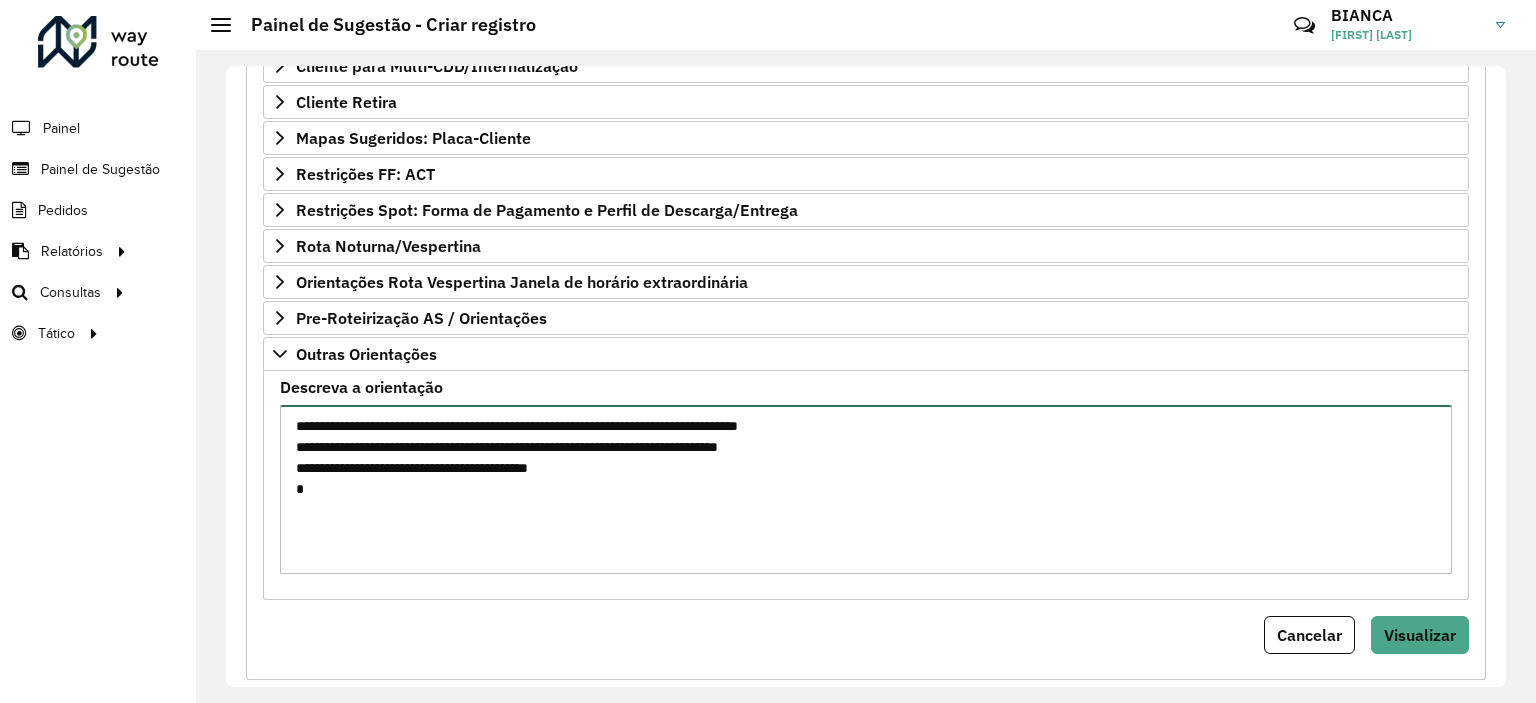 drag, startPoint x: 453, startPoint y: 442, endPoint x: 355, endPoint y: 510, distance: 119.28118 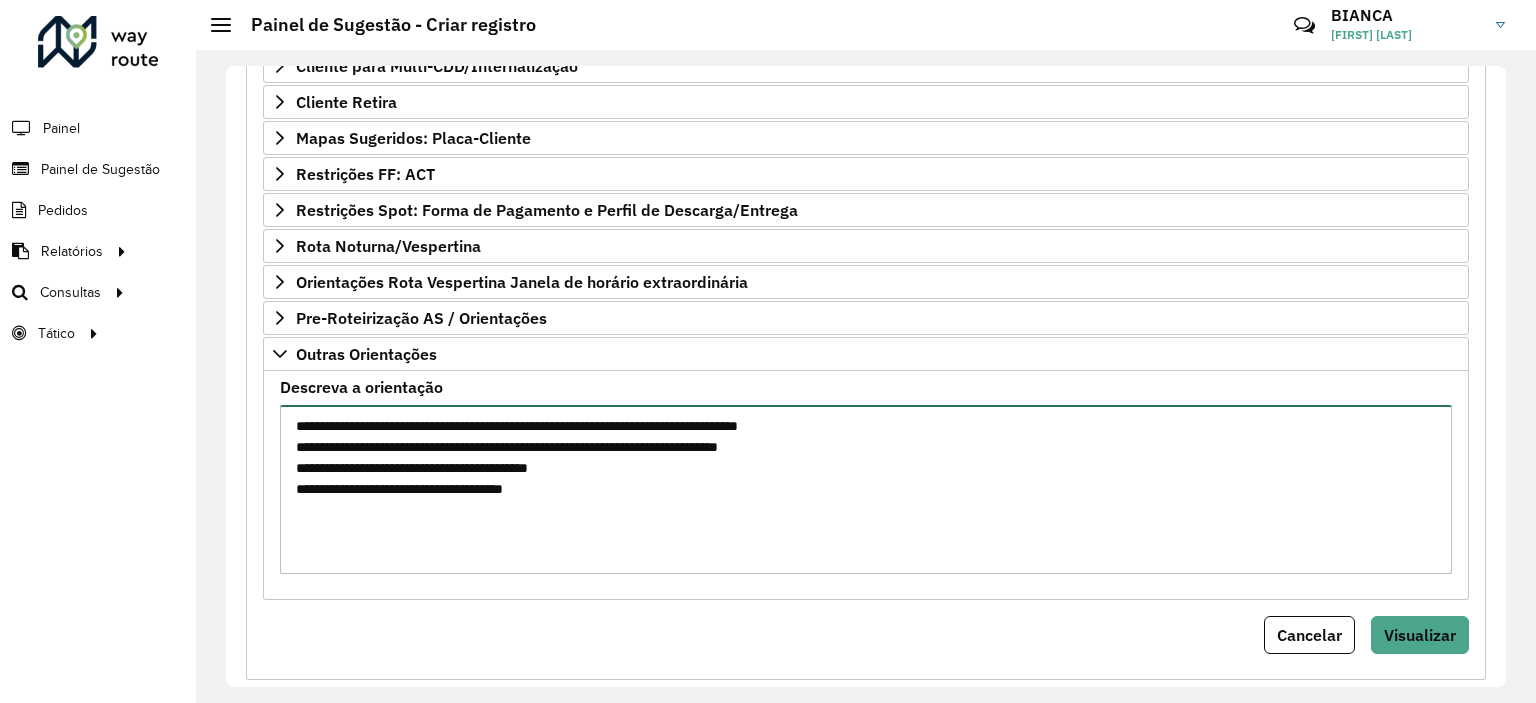 type on "**********" 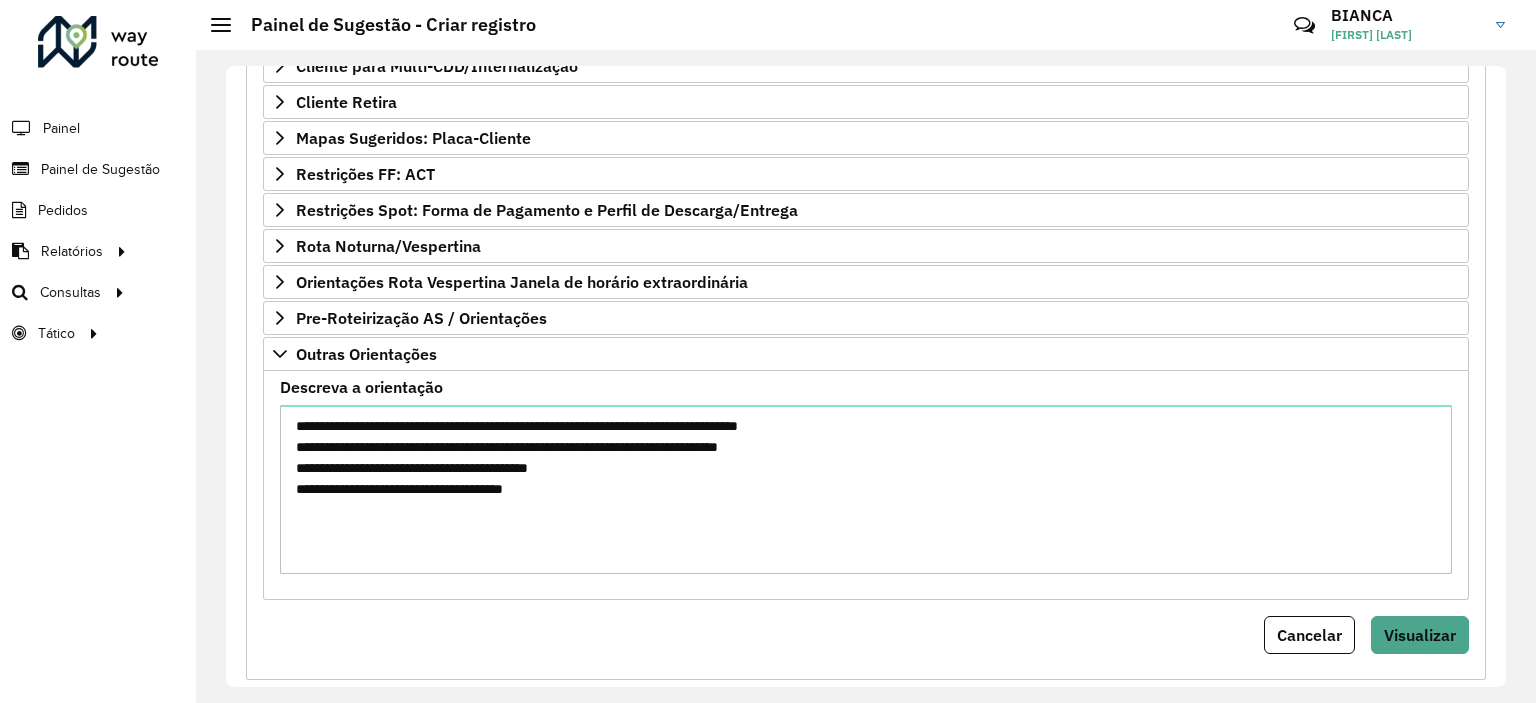 click on "**********" at bounding box center (866, 212) 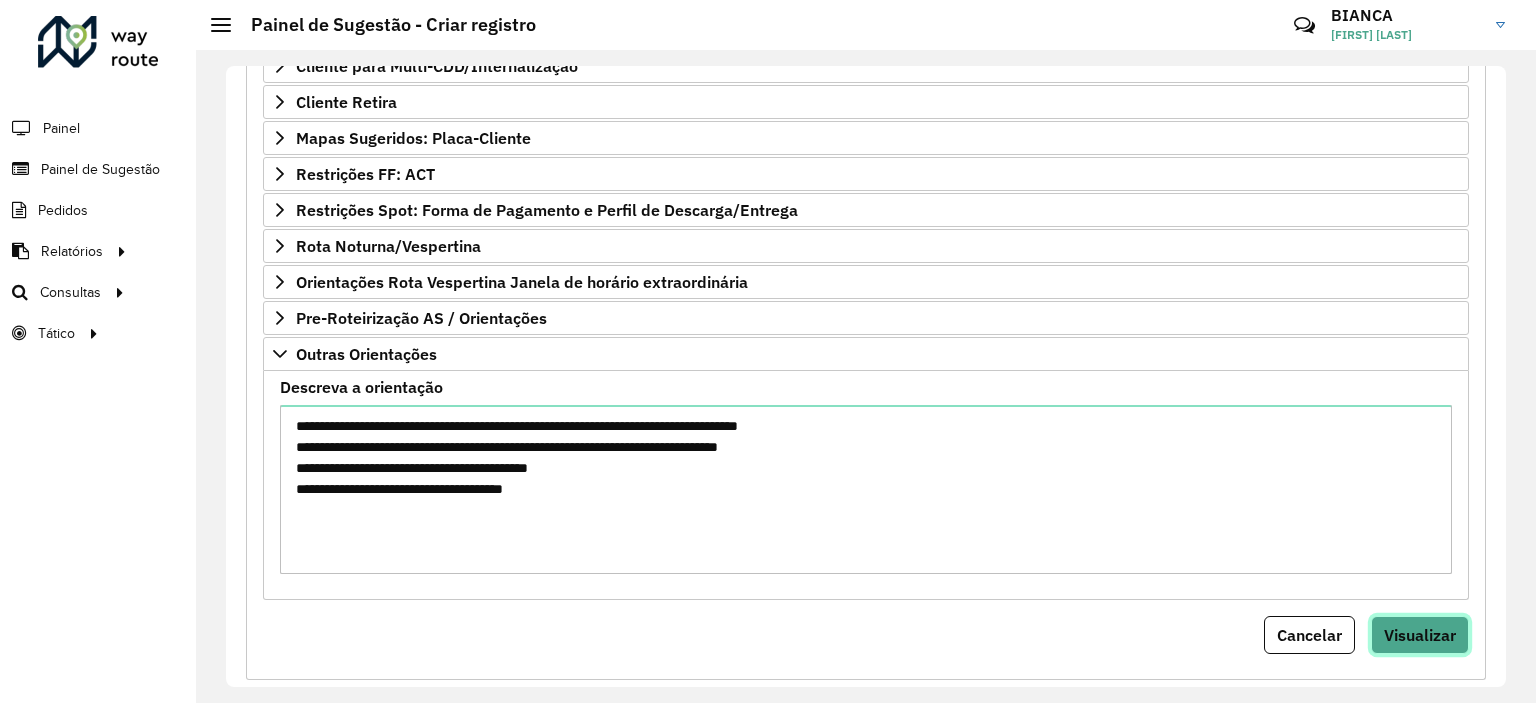 click on "Visualizar" at bounding box center (1420, 635) 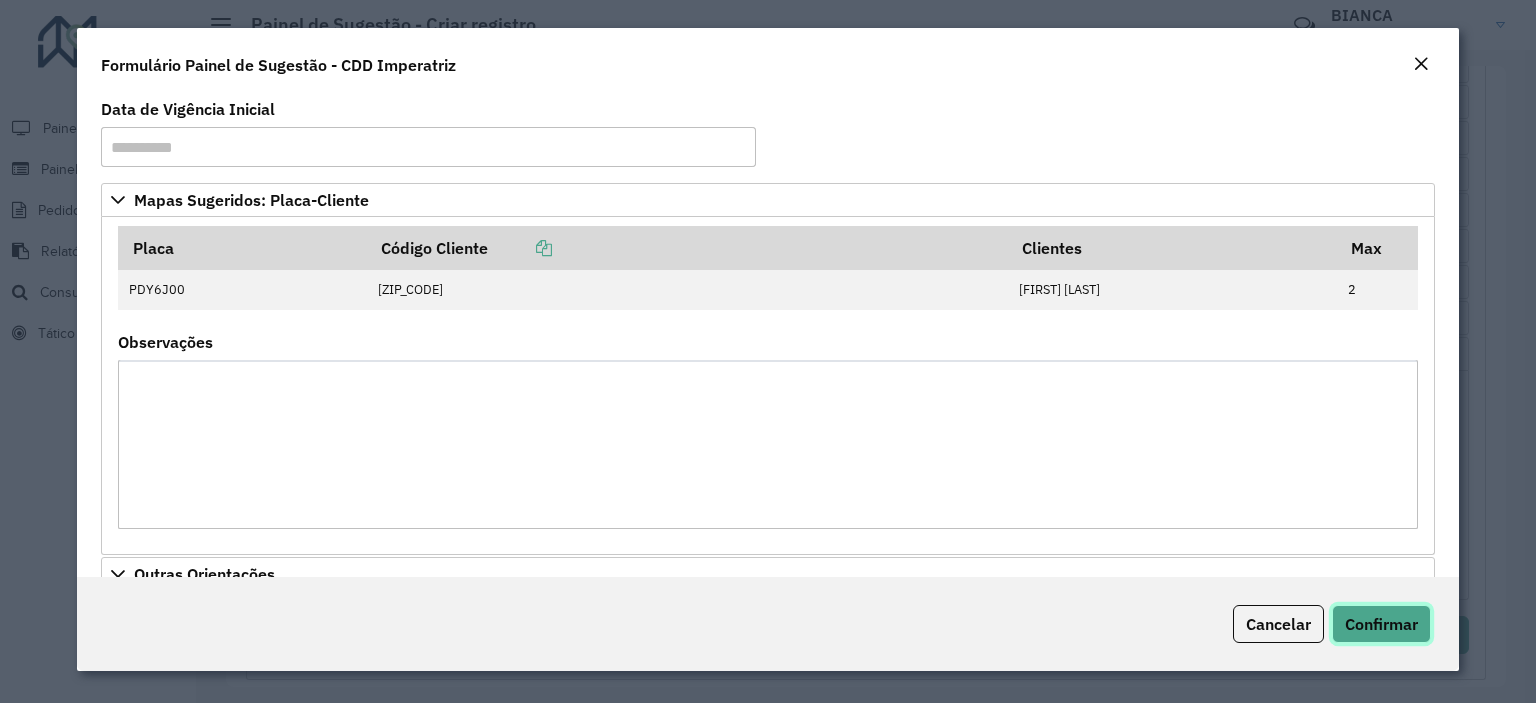 click on "Confirmar" 